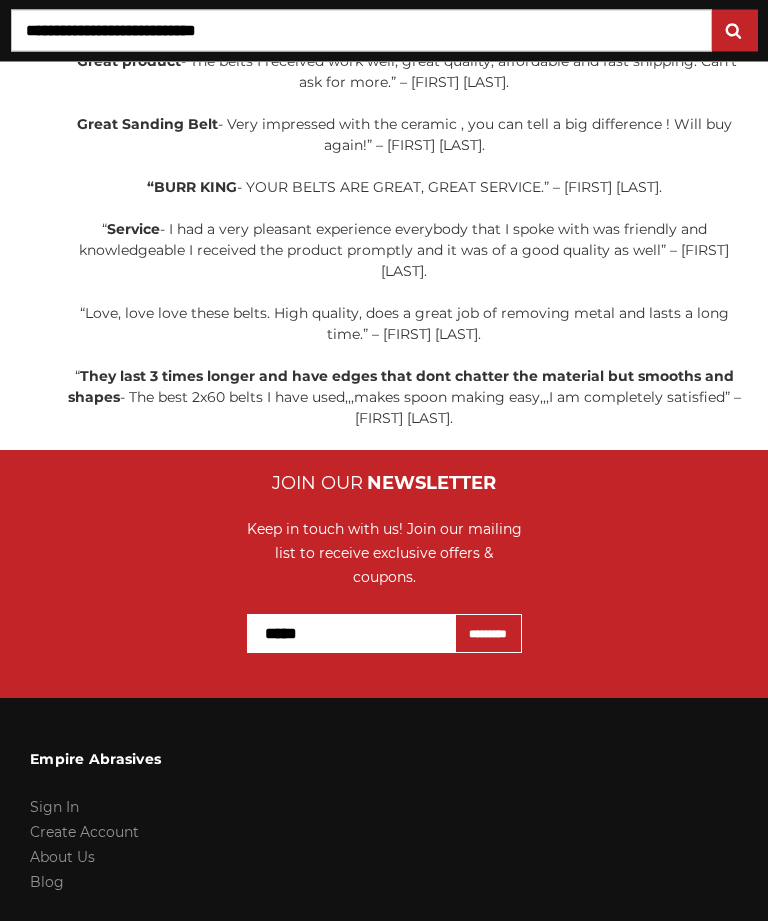 scroll, scrollTop: 710, scrollLeft: 0, axis: vertical 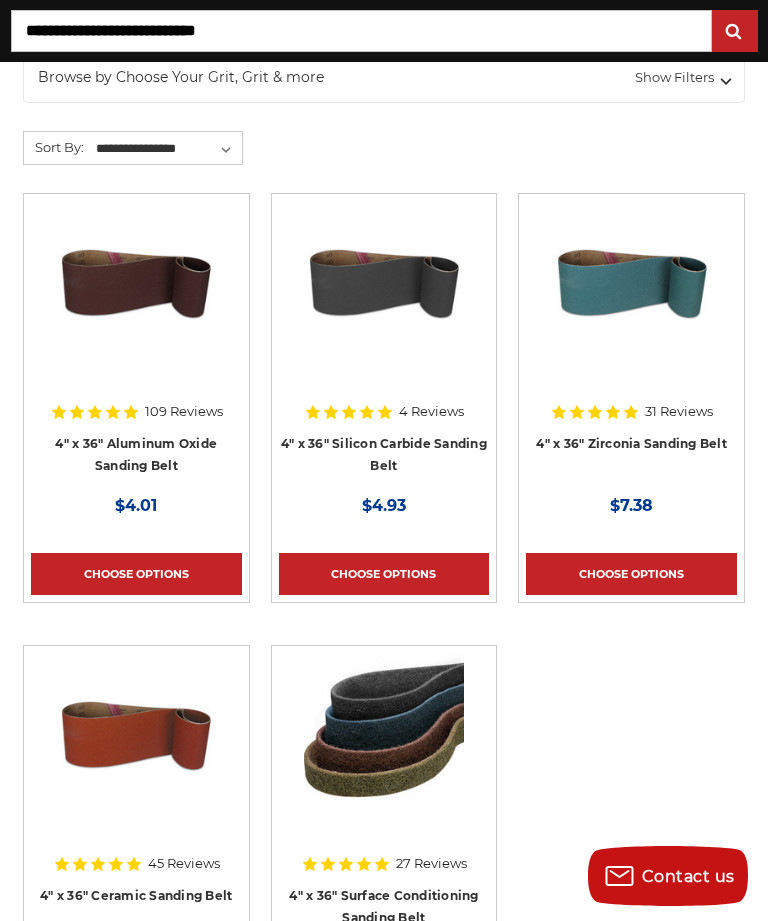 click at bounding box center [632, 281] 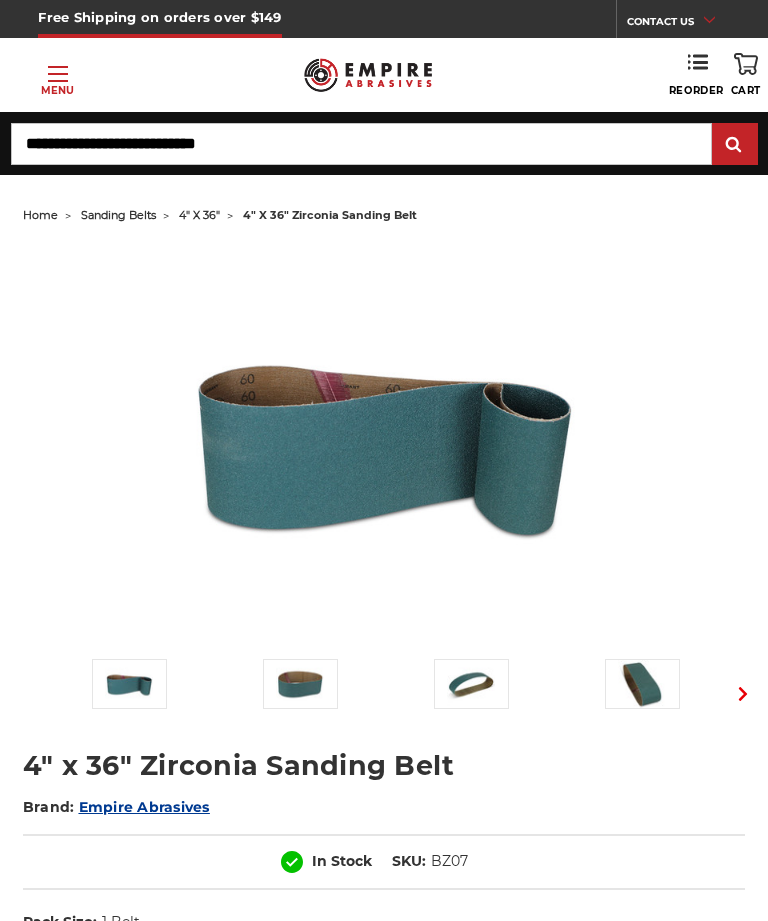 scroll, scrollTop: 0, scrollLeft: 0, axis: both 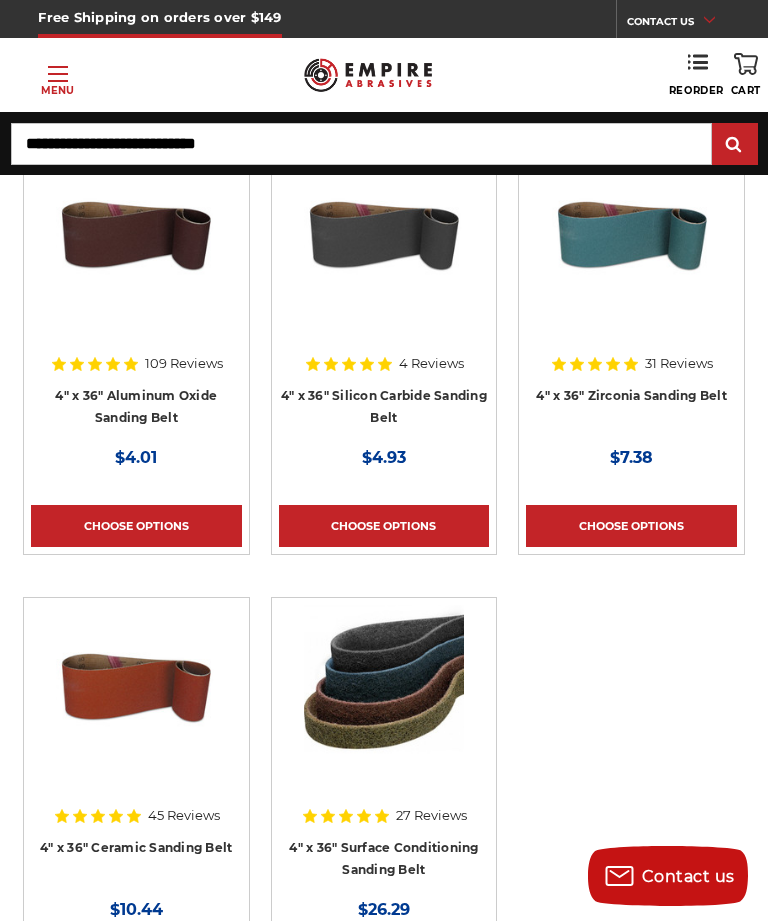 click at bounding box center [384, 233] 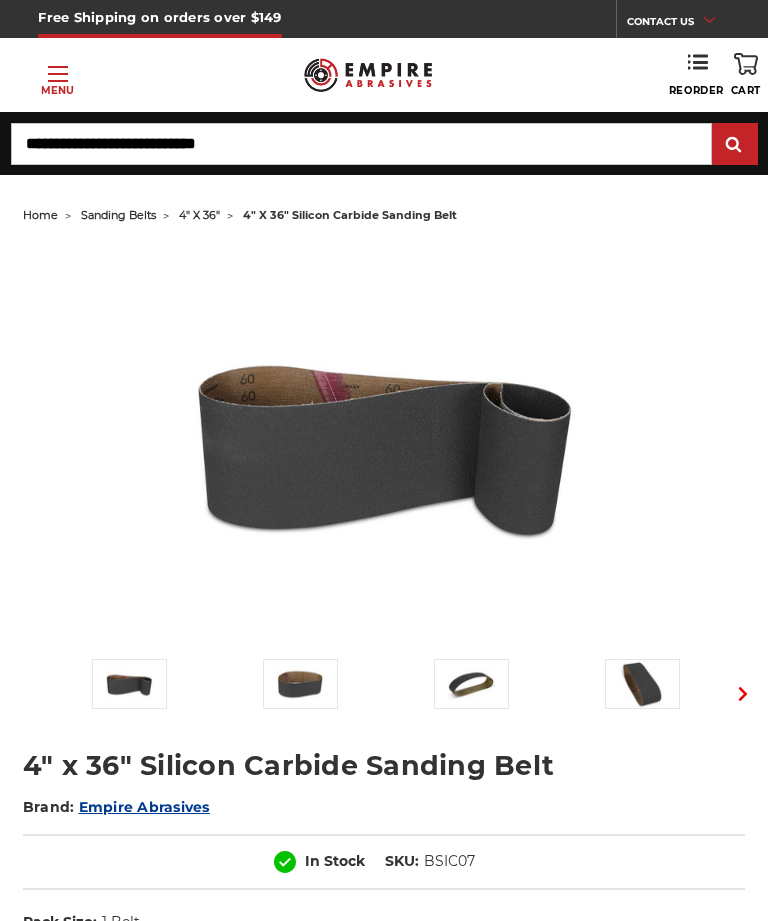 scroll, scrollTop: 0, scrollLeft: 0, axis: both 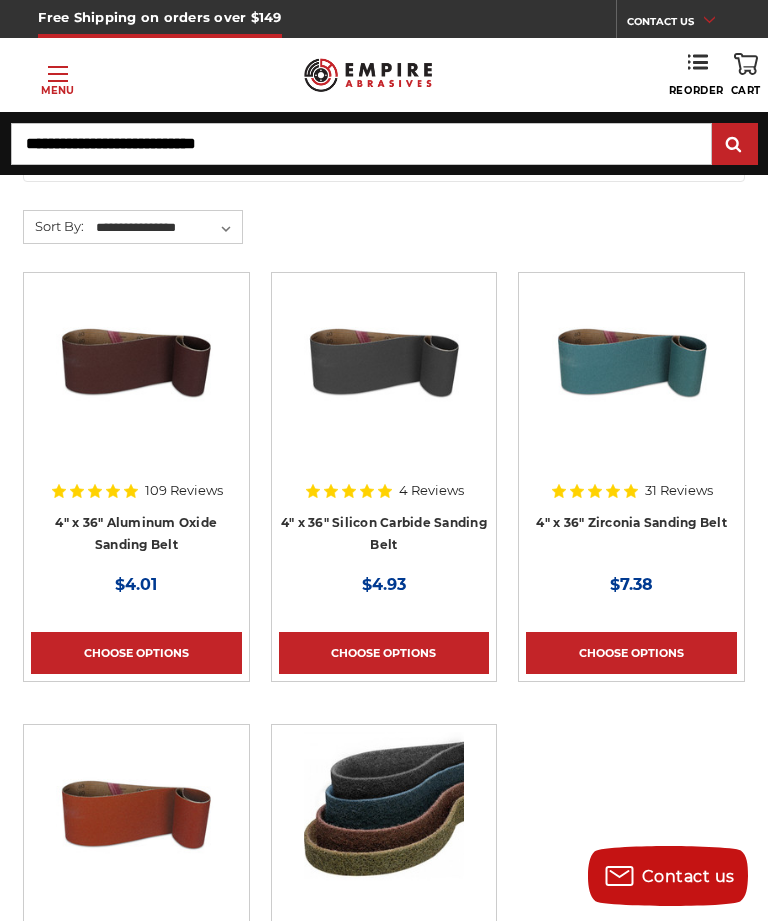 click at bounding box center [136, 360] 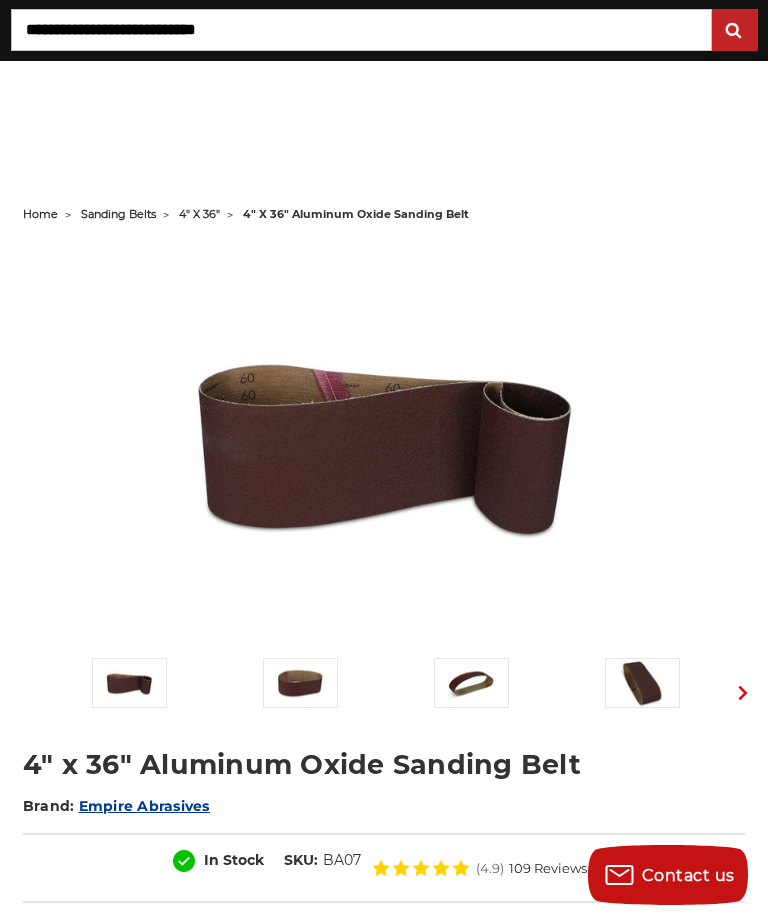 scroll, scrollTop: 792, scrollLeft: 0, axis: vertical 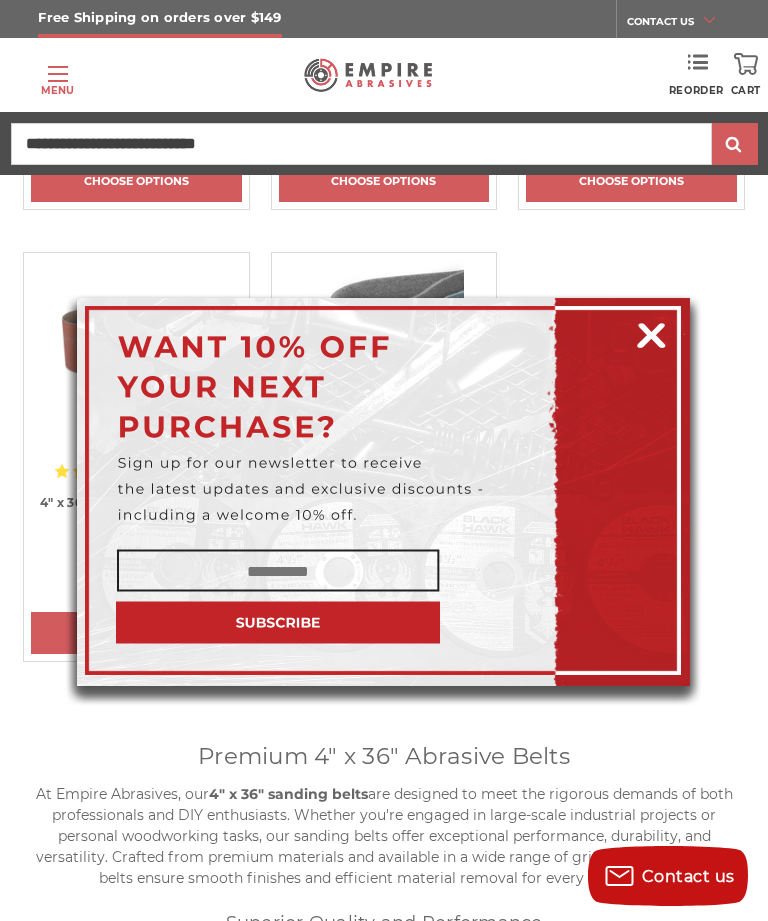 click at bounding box center (651, 332) 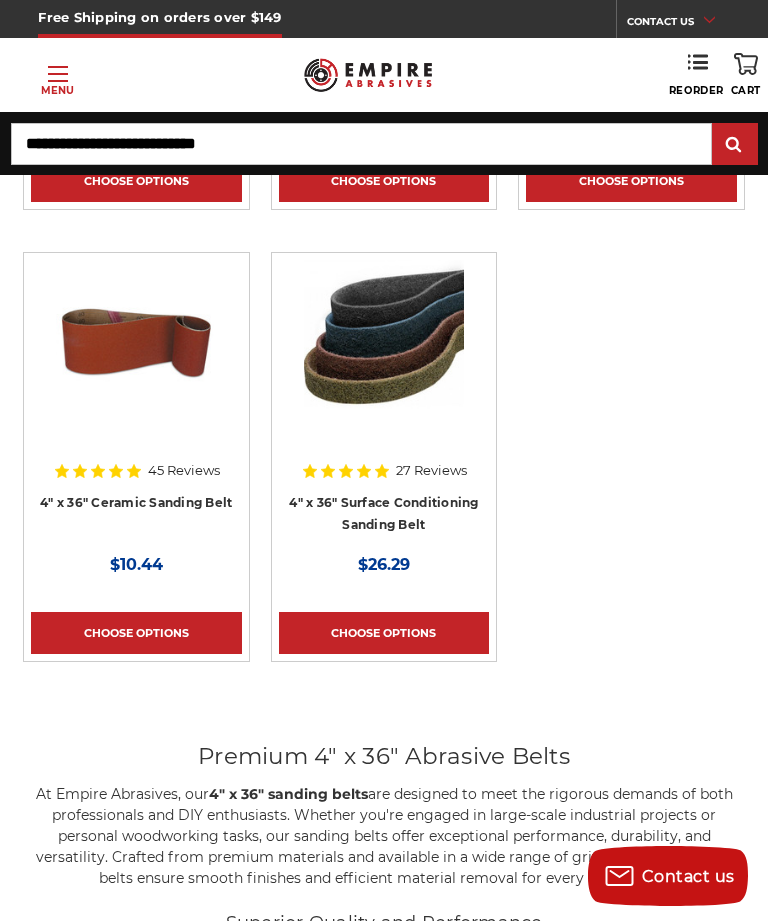 click at bounding box center (384, 340) 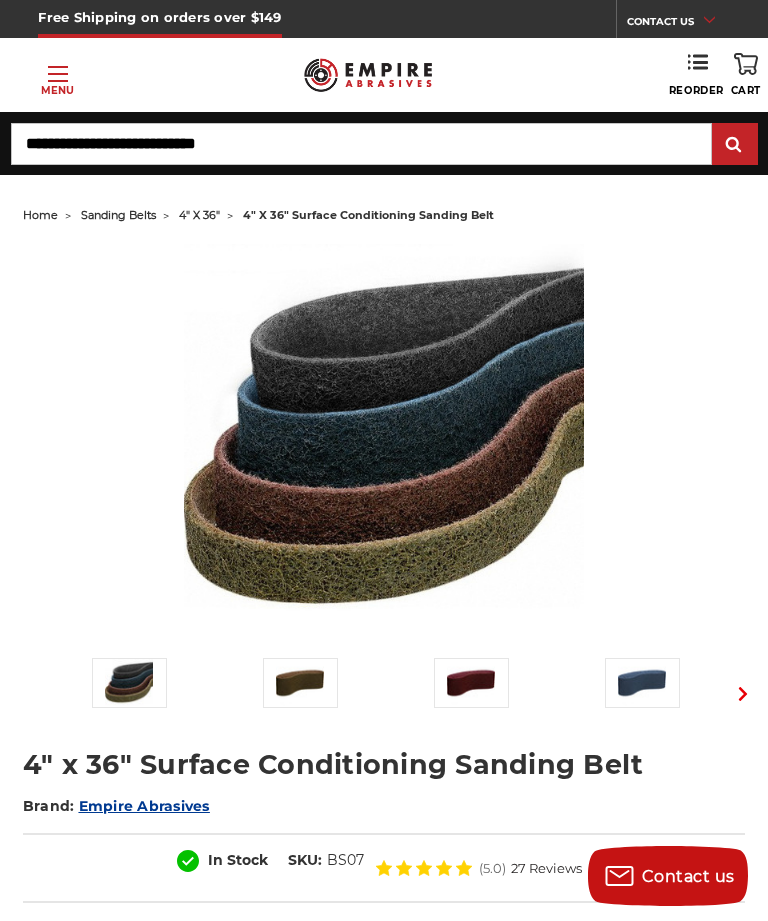 scroll, scrollTop: 124, scrollLeft: 0, axis: vertical 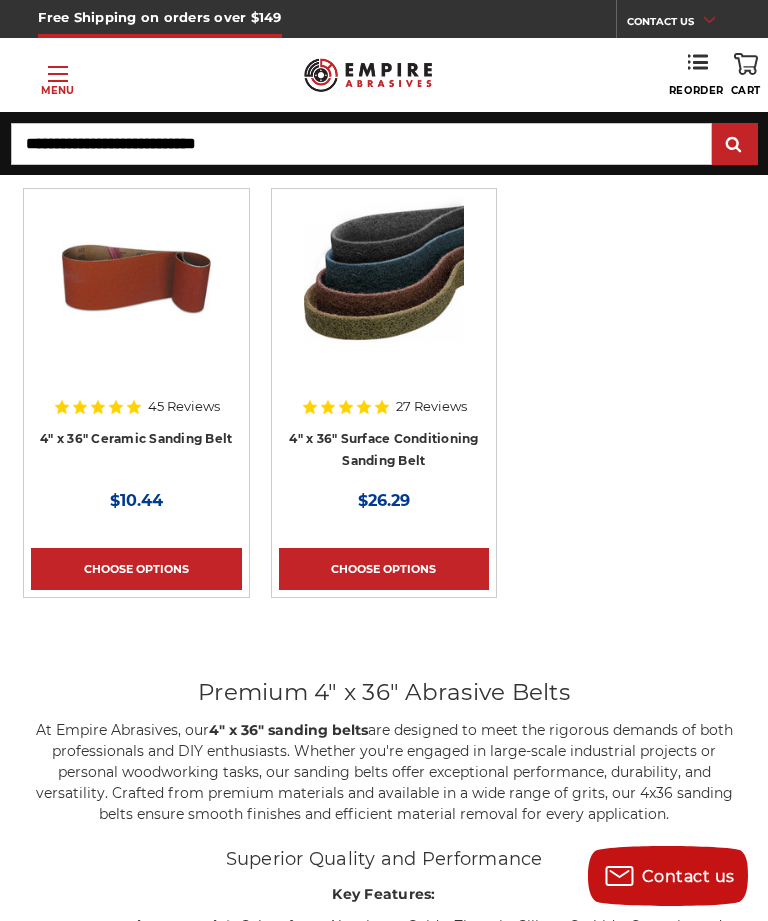 click at bounding box center [136, 276] 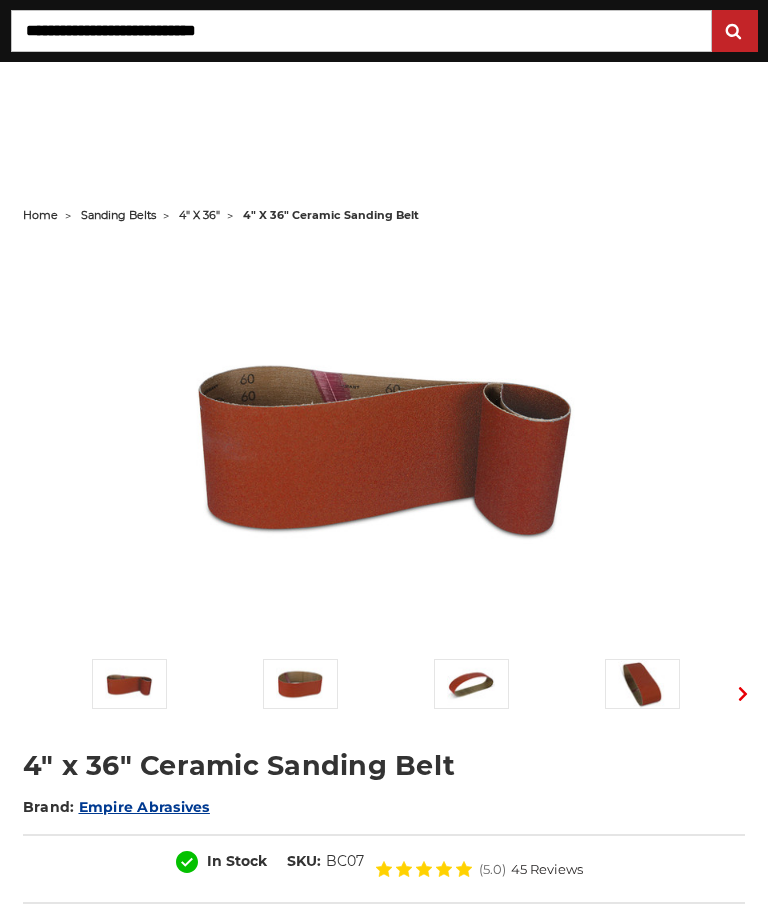 scroll, scrollTop: 1006, scrollLeft: 0, axis: vertical 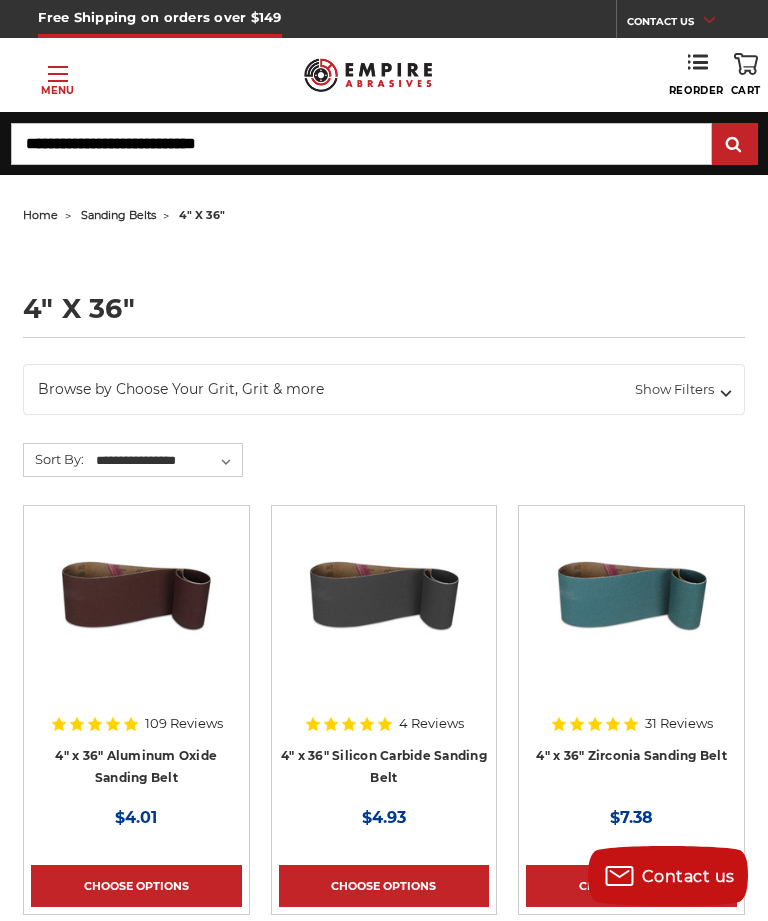 click on "Show Filters" at bounding box center (682, 390) 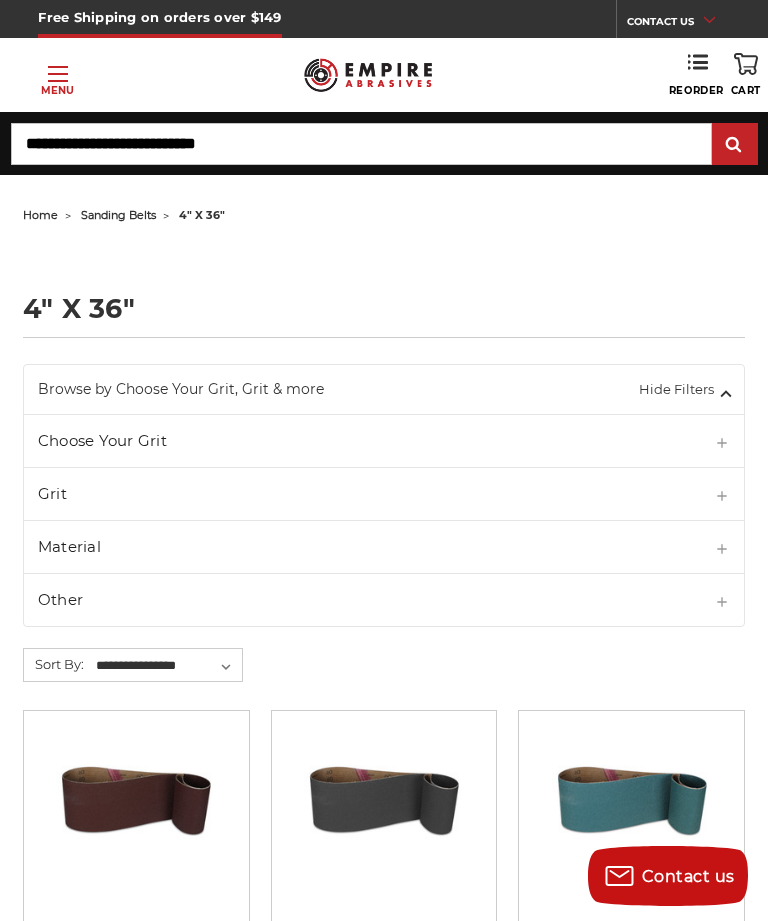 click on "Material" at bounding box center (384, 547) 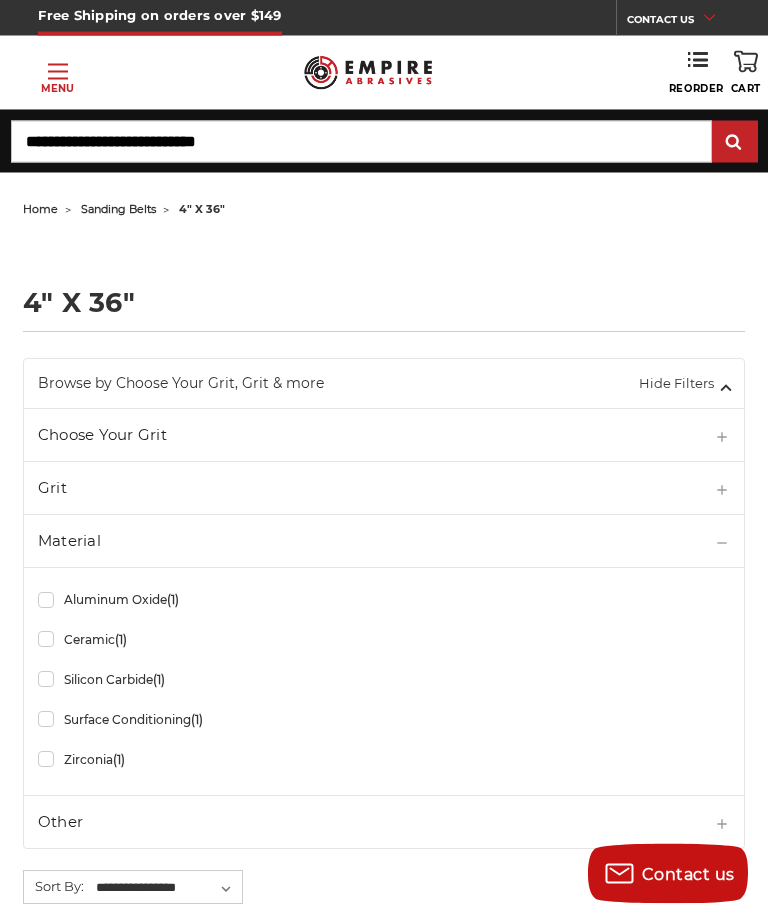 scroll, scrollTop: 0, scrollLeft: 0, axis: both 